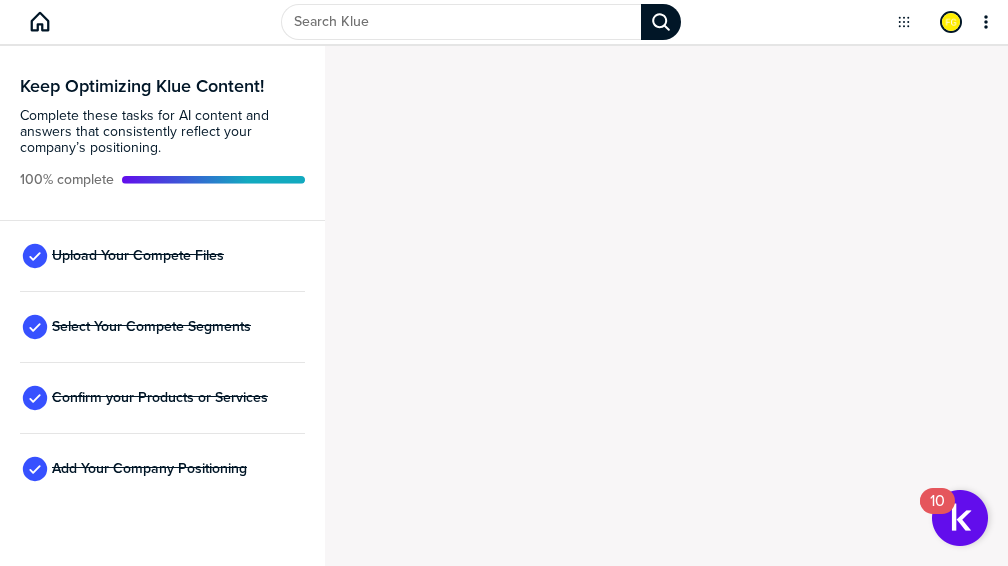 scroll, scrollTop: 0, scrollLeft: 0, axis: both 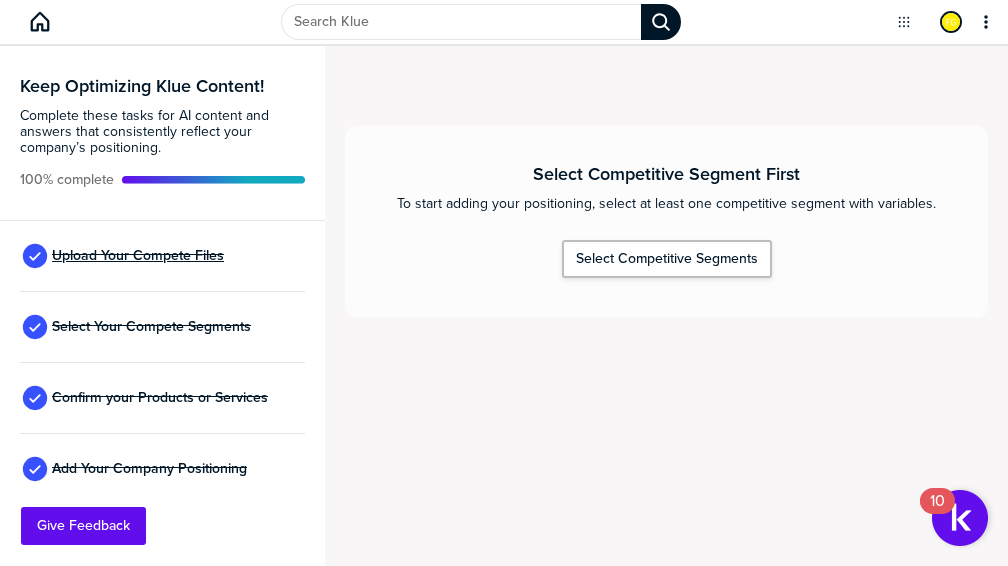 click on "Upload Your Compete Files" at bounding box center (138, 256) 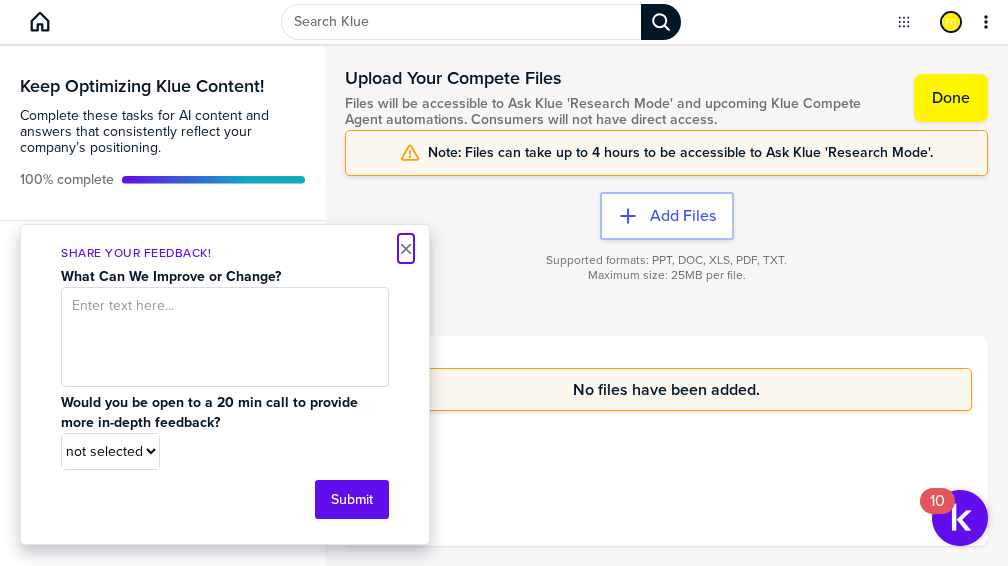 click on "×" at bounding box center (406, 249) 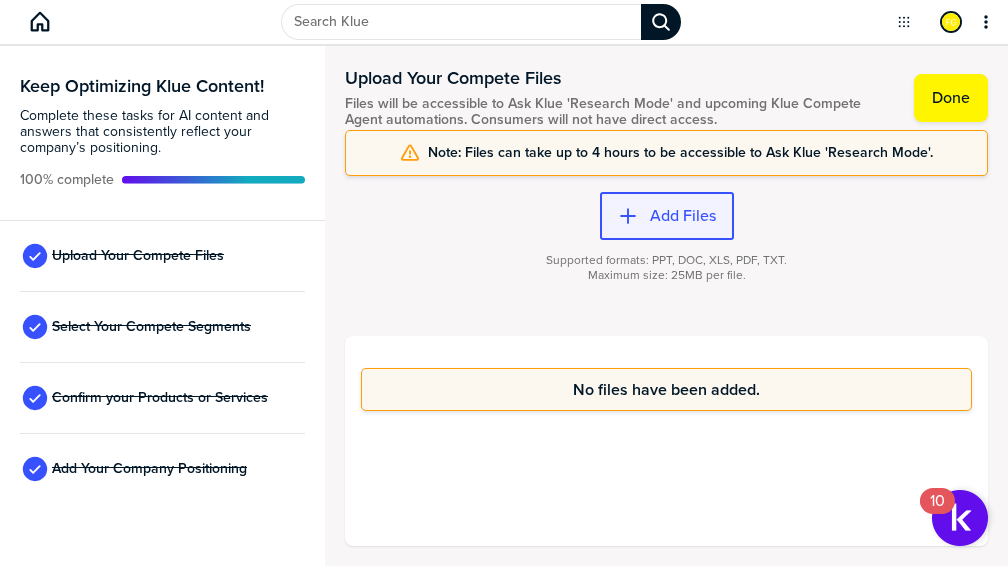 click on "Add Files" at bounding box center [683, 216] 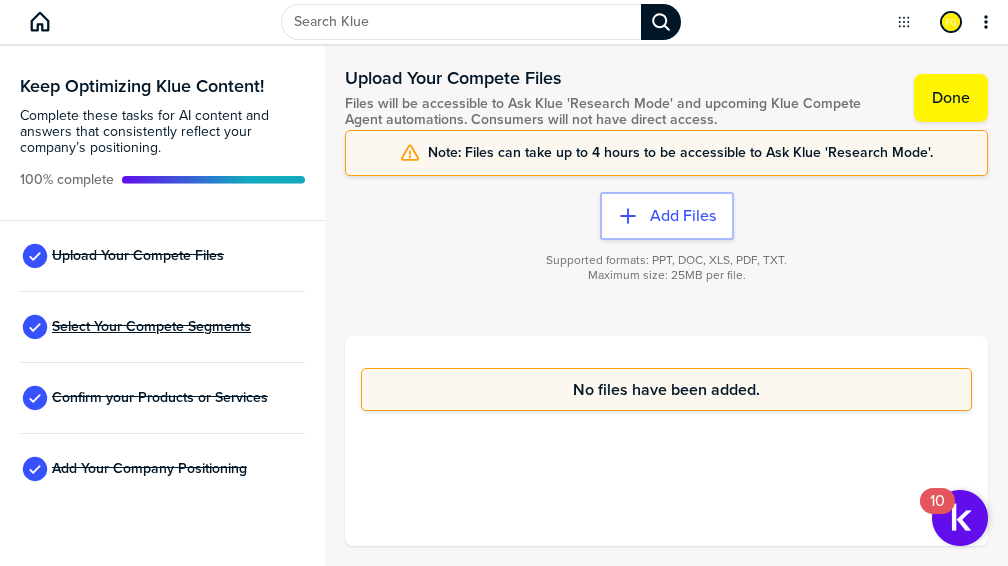 click on "Select Your Compete Segments" at bounding box center (151, 327) 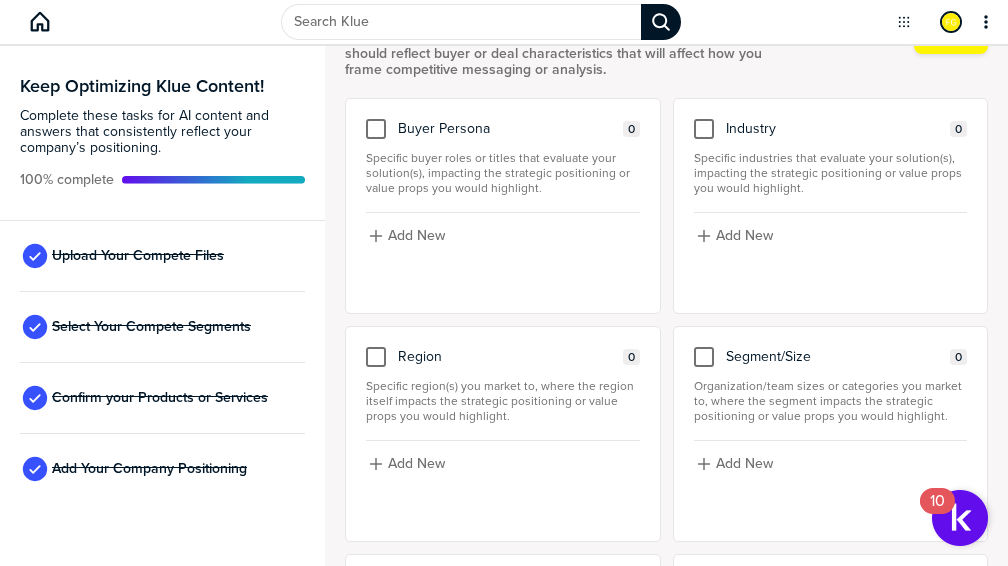 scroll, scrollTop: 112, scrollLeft: 0, axis: vertical 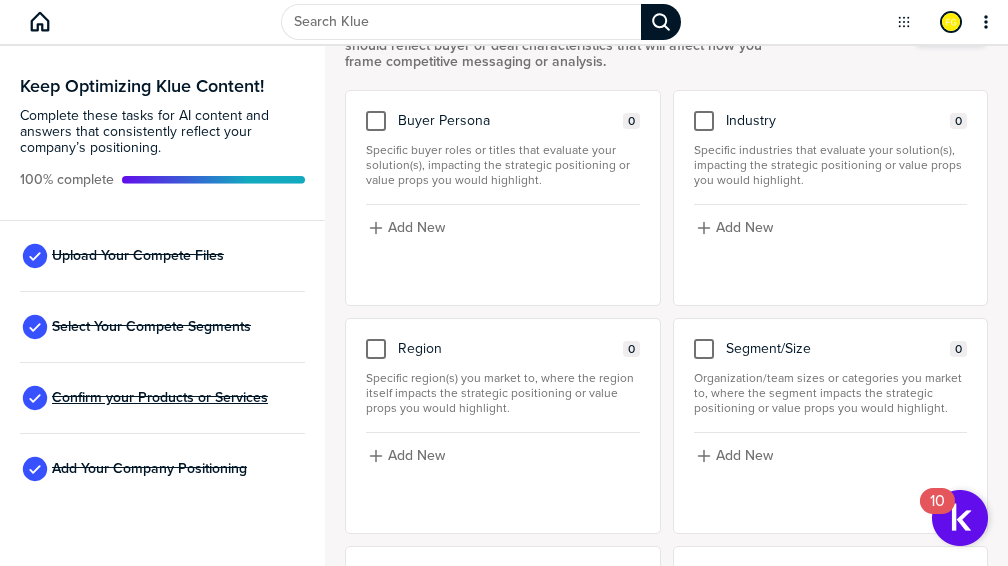 click on "Confirm your Products or Services" at bounding box center (160, 398) 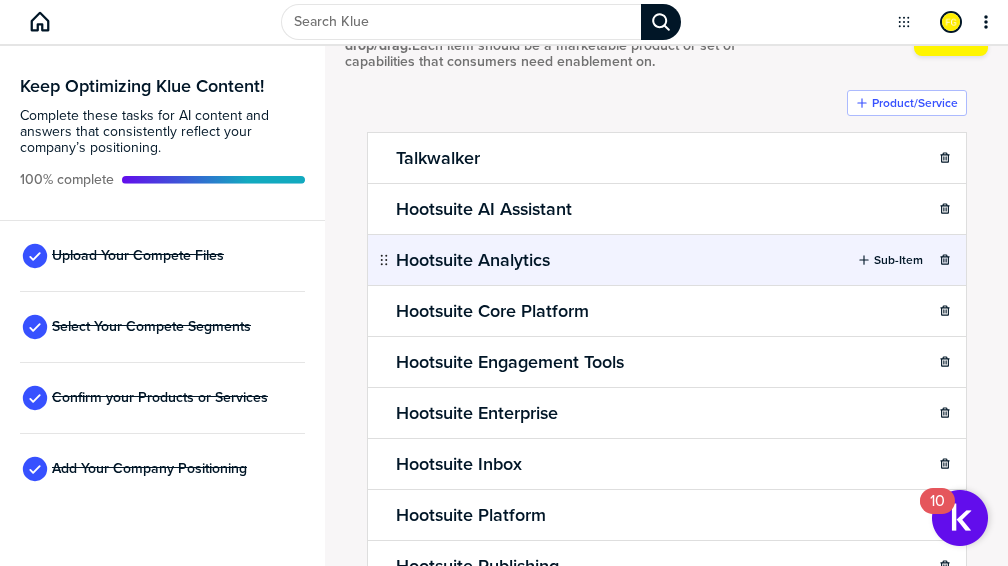 scroll, scrollTop: 0, scrollLeft: 0, axis: both 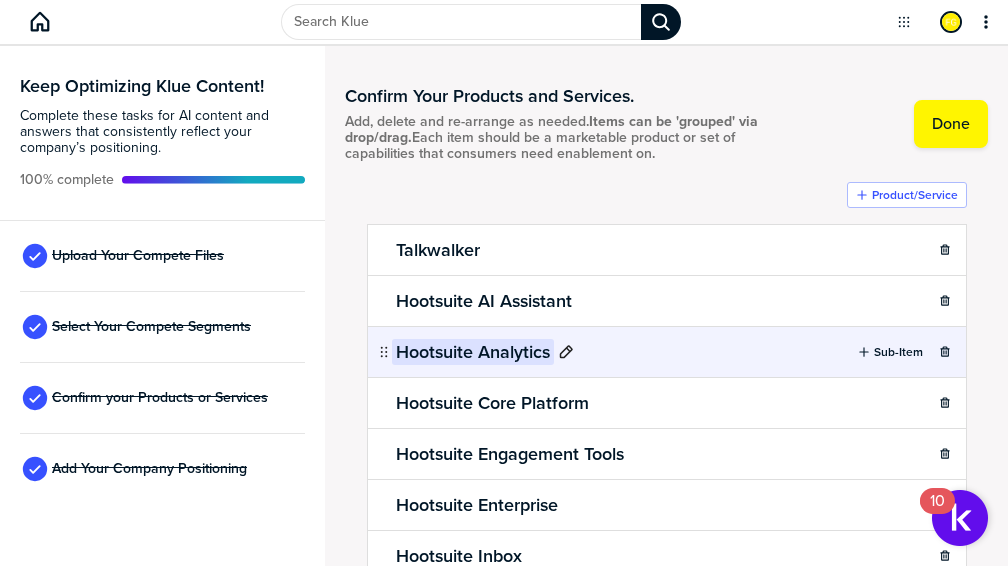 click on "Hootsuite Analytics" at bounding box center [473, 352] 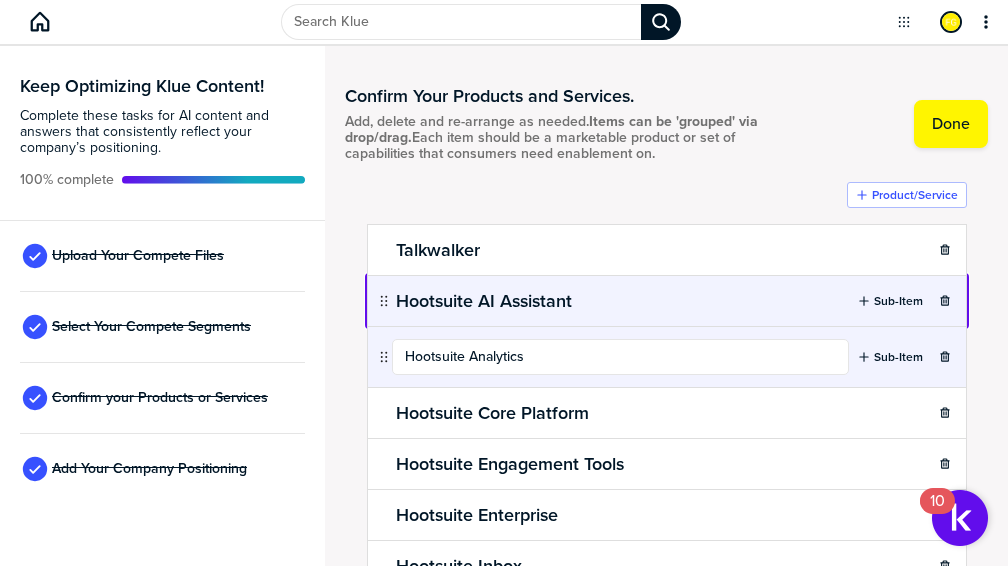 click on "Keep Optimizing Klue Content! Complete these tasks for AI content and answers that consistently reflect your company’s positioning. 100% complete Upload Your Compete Files Select Your Compete Segments Confirm your Products or Services Add Your Company Positioning Confirm Your Products and Services. Add, delete and re-arrange as needed.  Items can be 'grouped' via drop/drag.  Each item should be a marketable product or set of capabilities that consumers need enablement on. Done Product/Service Talkwalker Sub-Item Hootsuite AI Assistant Sub-Item Hootsuite Analytics Sub-Item Hootsuite Core Platform Sub-Item Hootsuite Engagement Tools Sub-Item Hootsuite Enterprise Sub-Item Hootsuite Inbox Sub-Item Hootsuite Platform Sub-Item Hootsuite Publishing Sub-Item Hootsuite Social Listening Sub-Item Integrations Sub-Item Owly Writer AI Sub-Item
60 10" at bounding box center (504, 283) 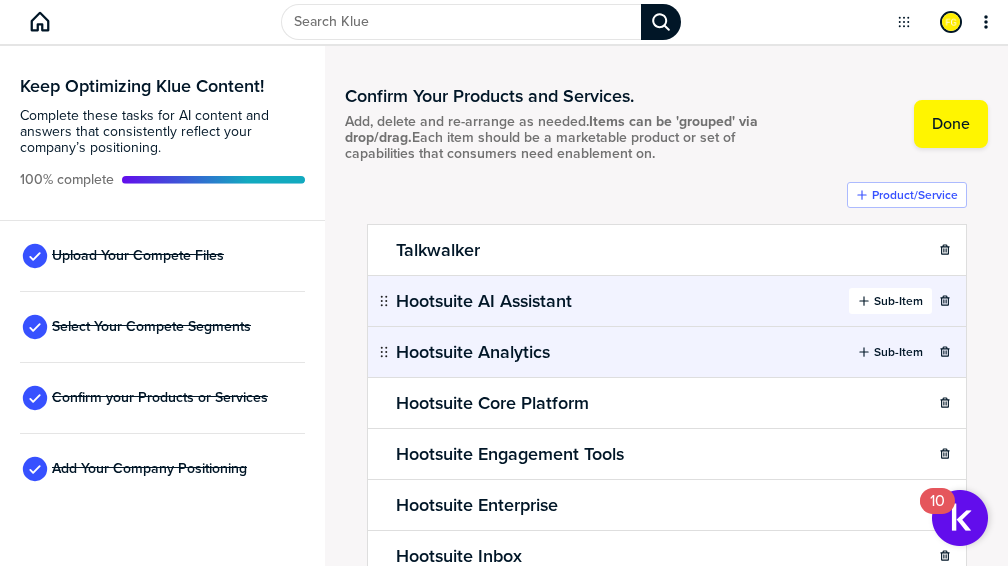 click on "Sub-Item" at bounding box center [898, 301] 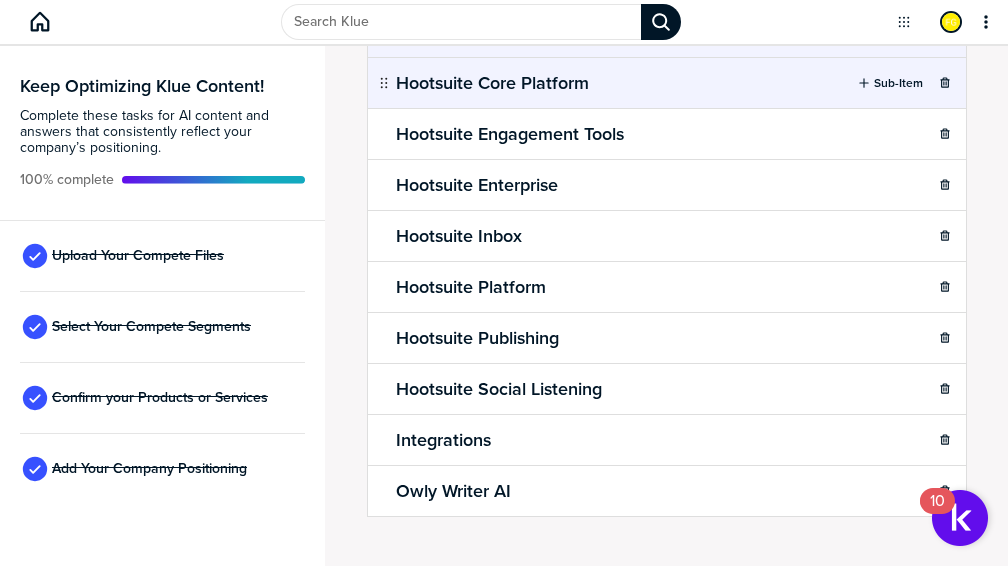 scroll, scrollTop: 0, scrollLeft: 0, axis: both 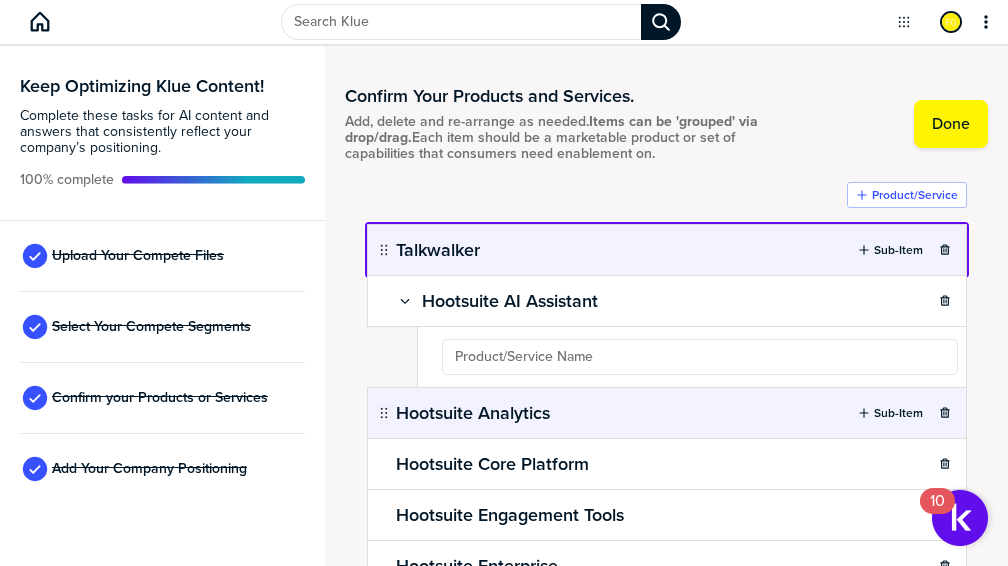 click on "Keep Optimizing Klue Content! Complete these tasks for AI content and answers that consistently reflect your company’s positioning. 100% complete Upload Your Compete Files Select Your Compete Segments Confirm your Products or Services Add Your Company Positioning Confirm Your Products and Services. Add, delete and re-arrange as needed.  Items can be 'grouped' via drop/drag.  Each item should be a marketable product or set of capabilities that consumers need enablement on. Done Product/Service Talkwalker Sub-Item Hootsuite AI Assistant Sub-Item Hootsuite Analytics Sub-Item Hootsuite Core Platform Sub-Item Hootsuite Engagement Tools Sub-Item Hootsuite Enterprise Sub-Item Hootsuite Inbox Sub-Item Hootsuite Platform Sub-Item Hootsuite Publishing Sub-Item Hootsuite Social Listening Sub-Item Integrations Sub-Item Owly Writer AI Sub-Item Picked up pti-2.
60 10" at bounding box center [504, 283] 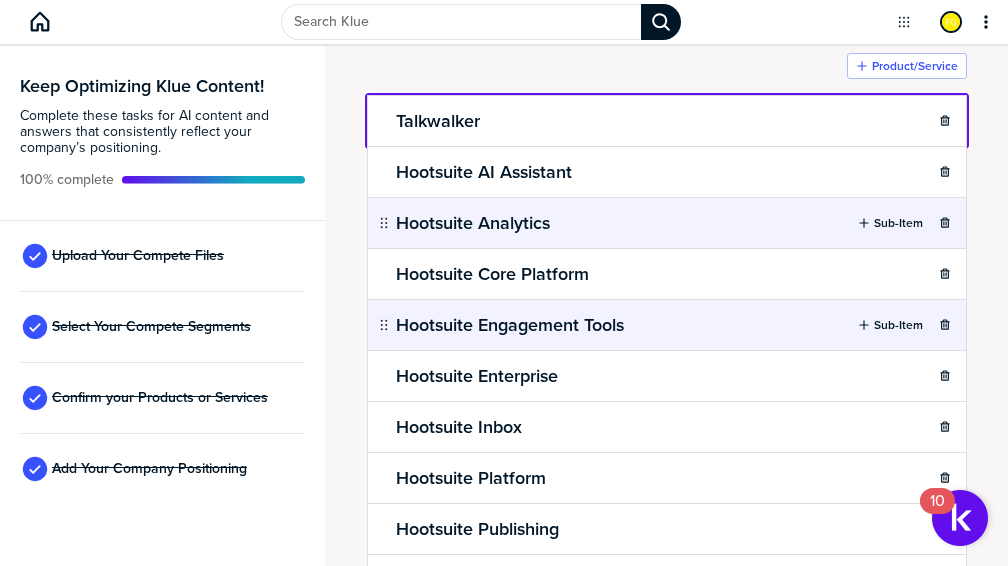 scroll, scrollTop: 205, scrollLeft: 0, axis: vertical 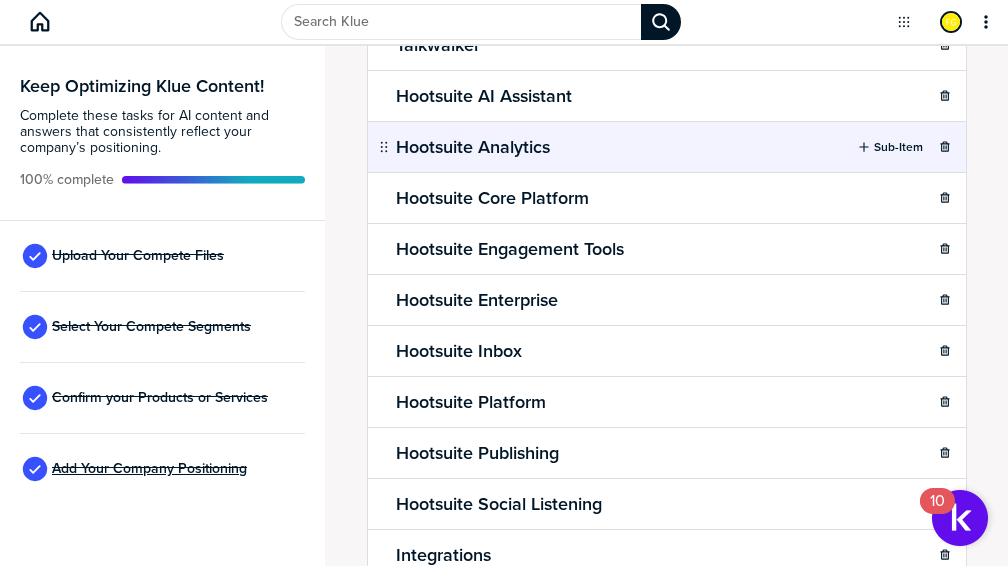 click on "Add Your Company Positioning" at bounding box center (149, 469) 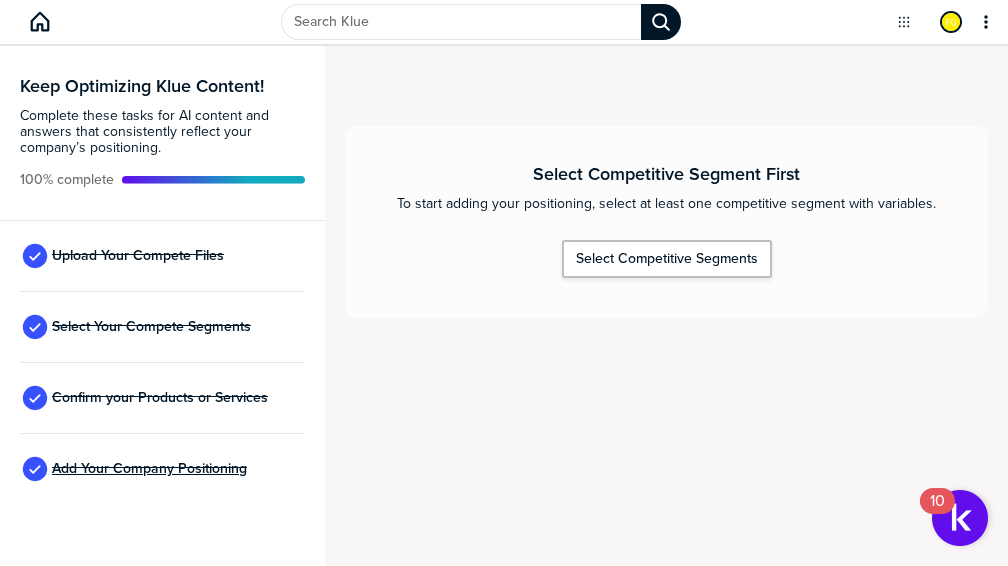 click on "Add Your Company Positioning" at bounding box center [149, 469] 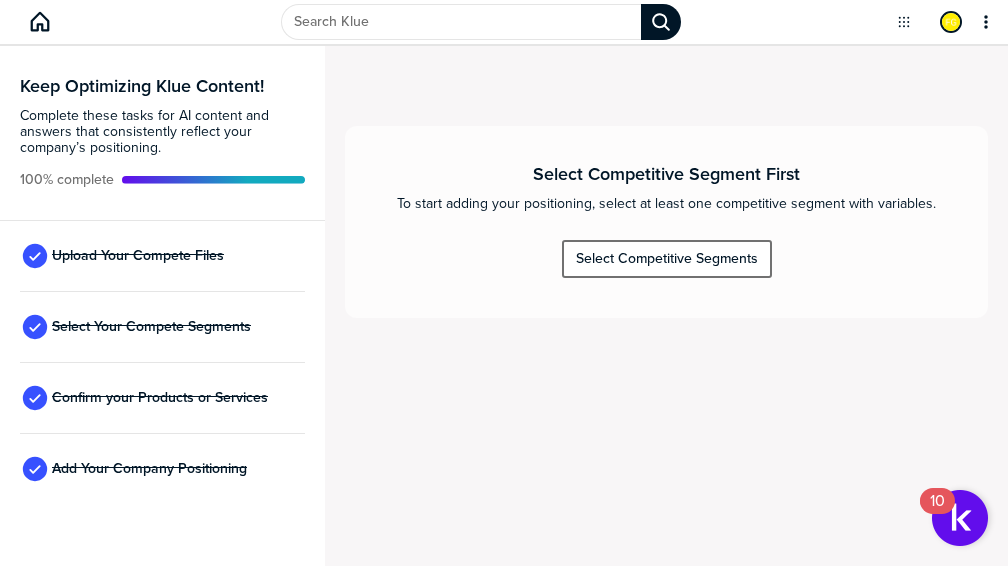 click on "Select Competitive Segments" at bounding box center (667, 259) 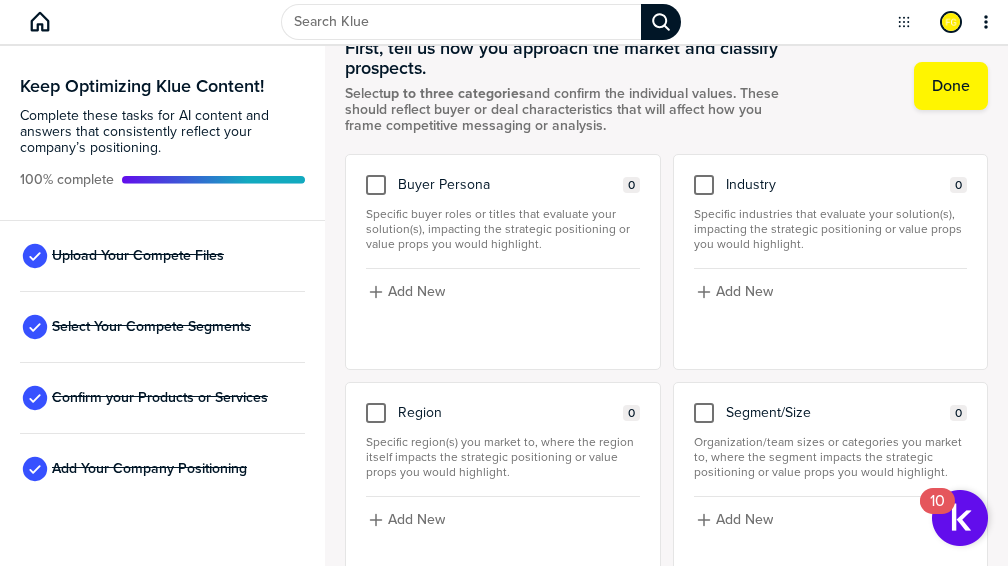 scroll, scrollTop: 0, scrollLeft: 0, axis: both 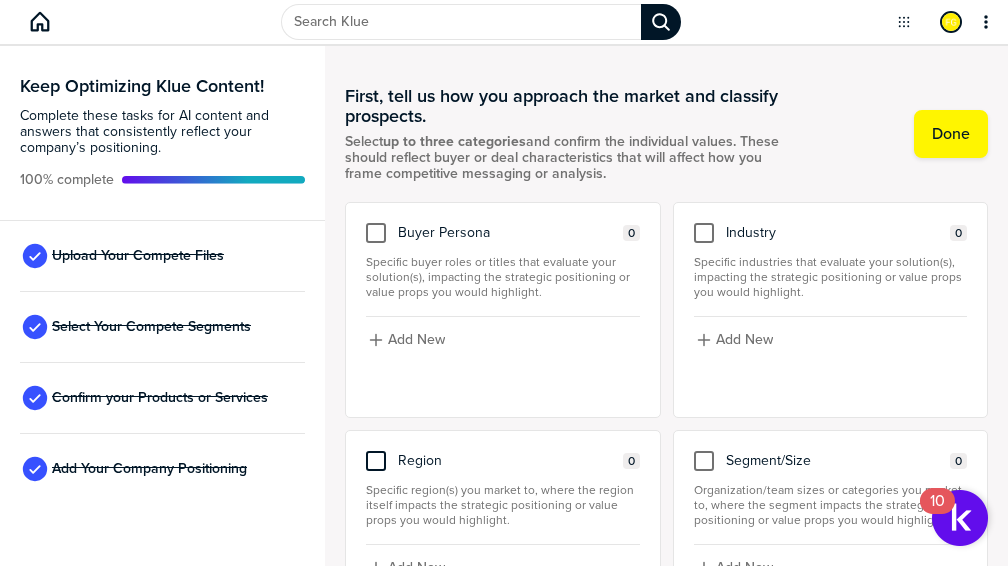 click at bounding box center (376, 461) 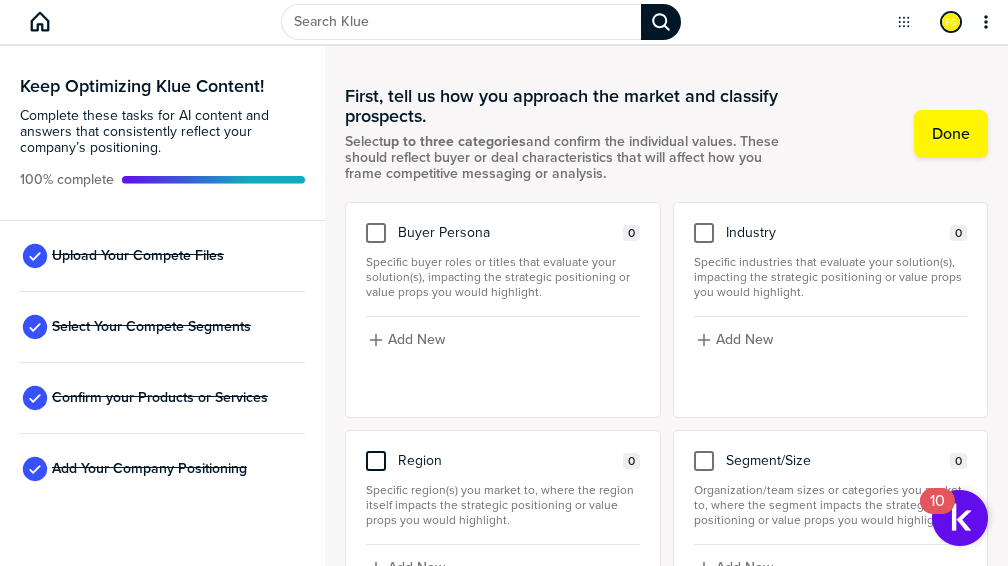 click at bounding box center [376, 451] 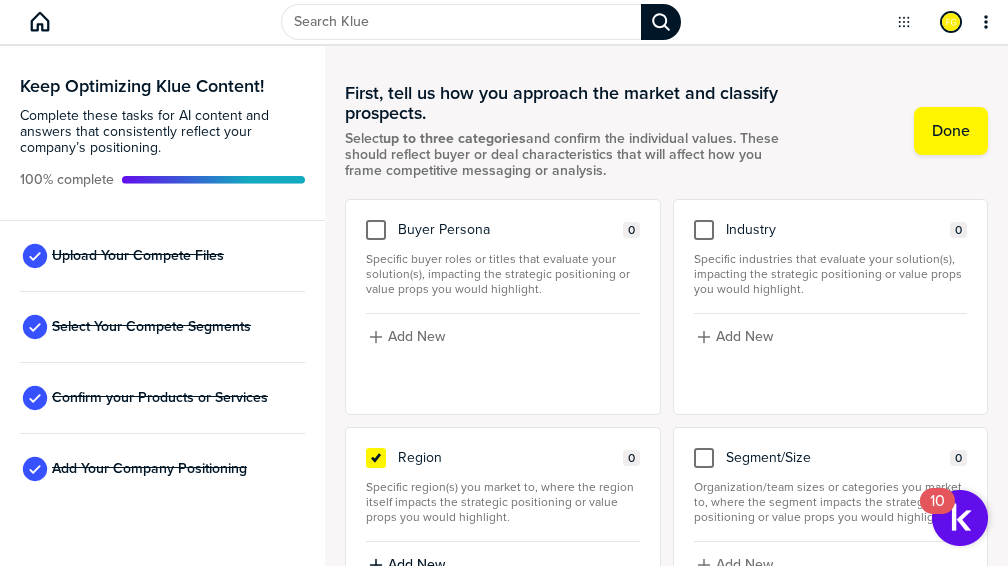 scroll, scrollTop: 4, scrollLeft: 0, axis: vertical 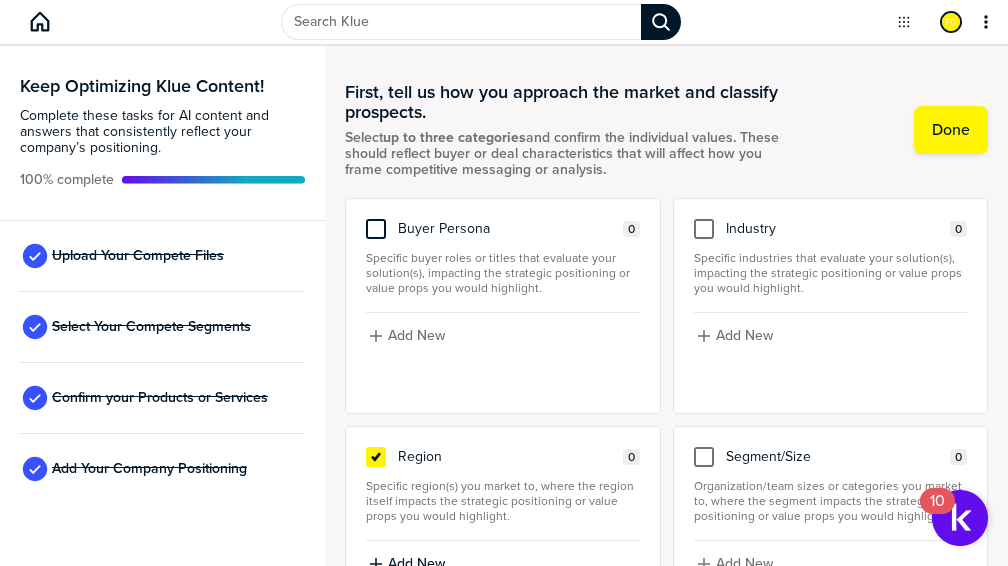click at bounding box center (376, 229) 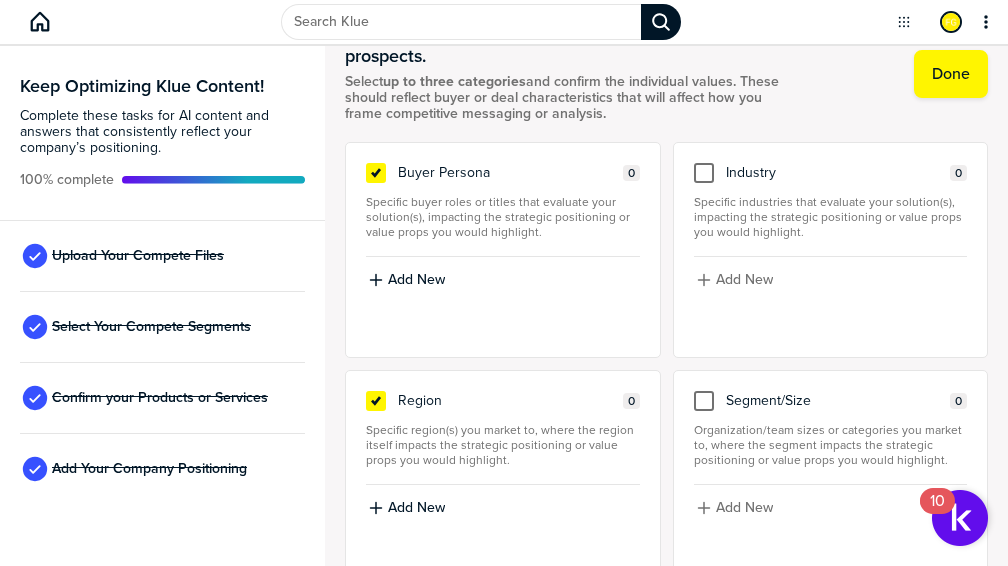 scroll, scrollTop: 165, scrollLeft: 0, axis: vertical 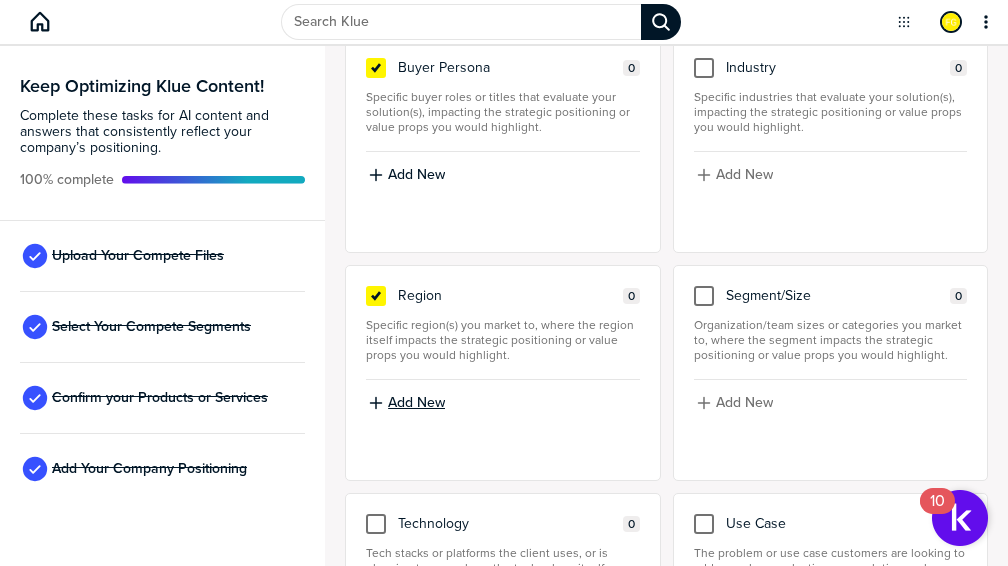 click on "Add New" at bounding box center (416, 403) 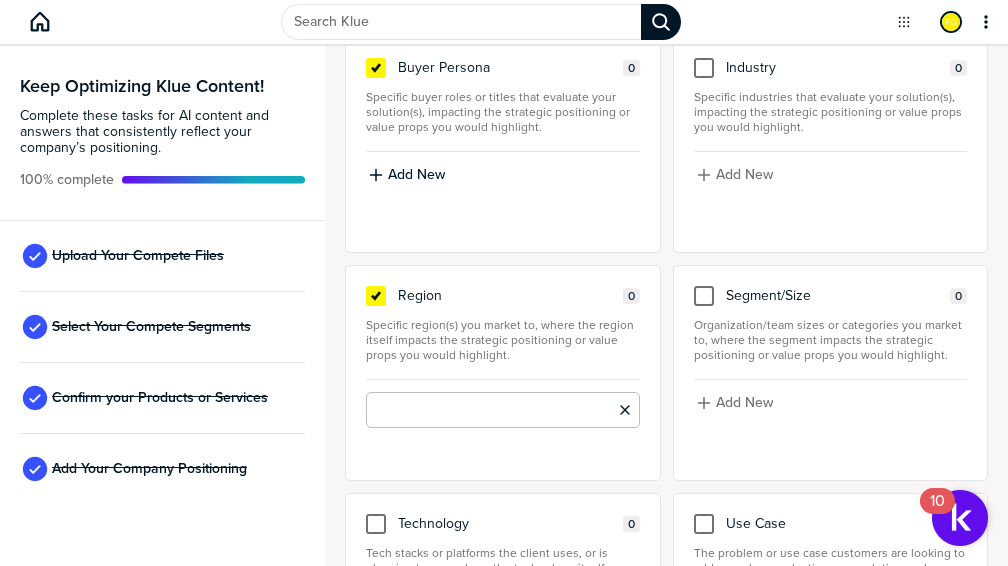 click at bounding box center [502, 410] 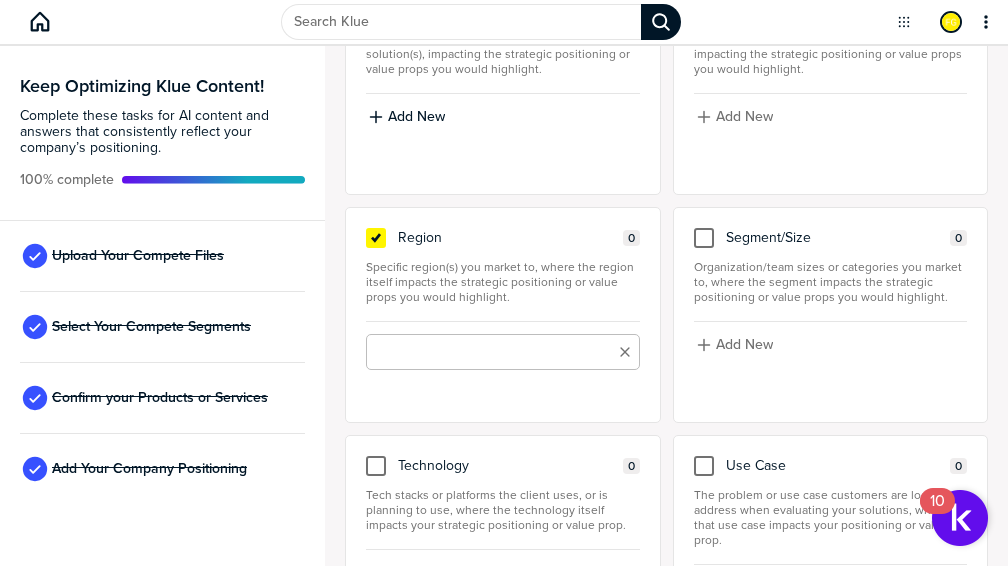 scroll, scrollTop: 225, scrollLeft: 0, axis: vertical 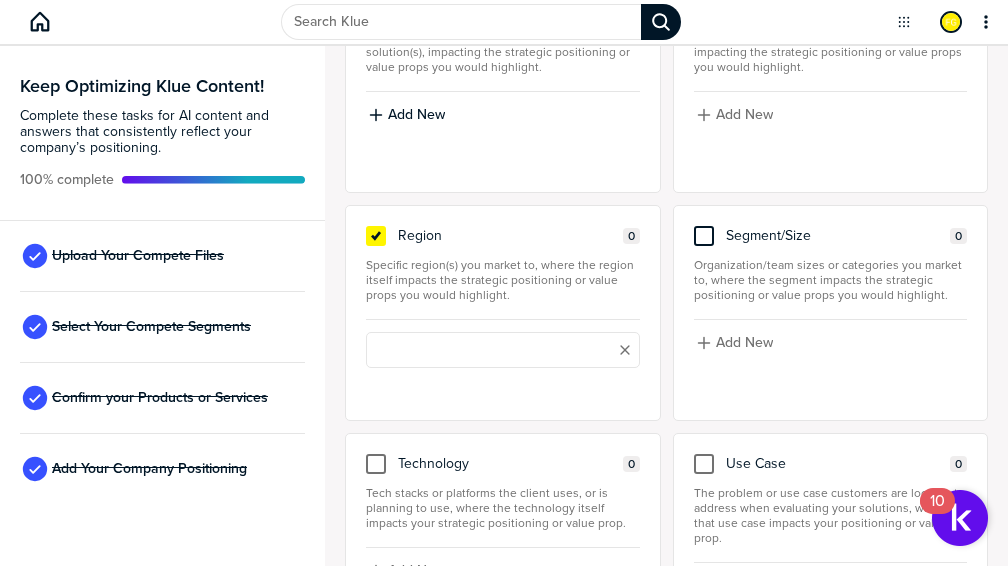 click at bounding box center (704, 236) 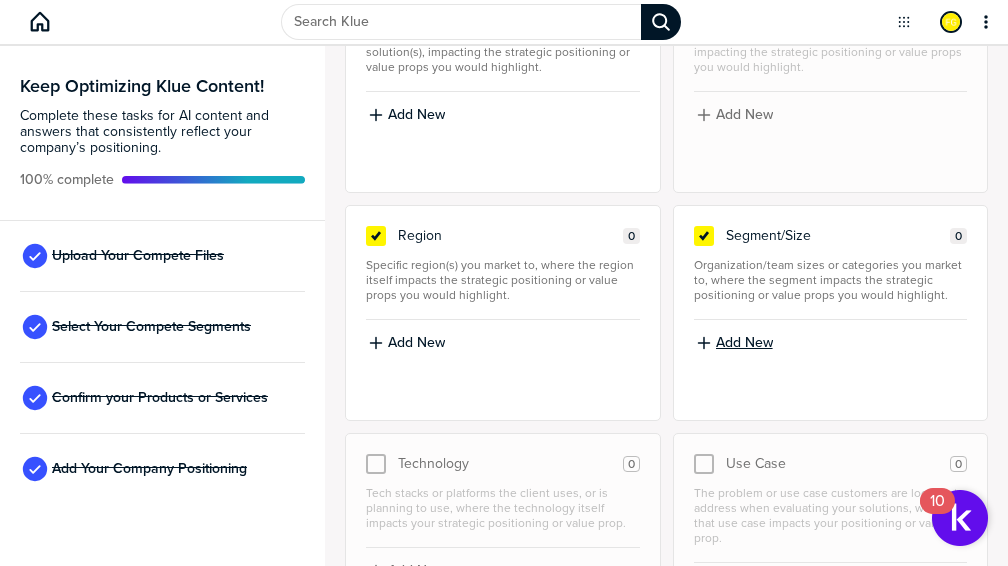 click on "Add New" at bounding box center (744, 343) 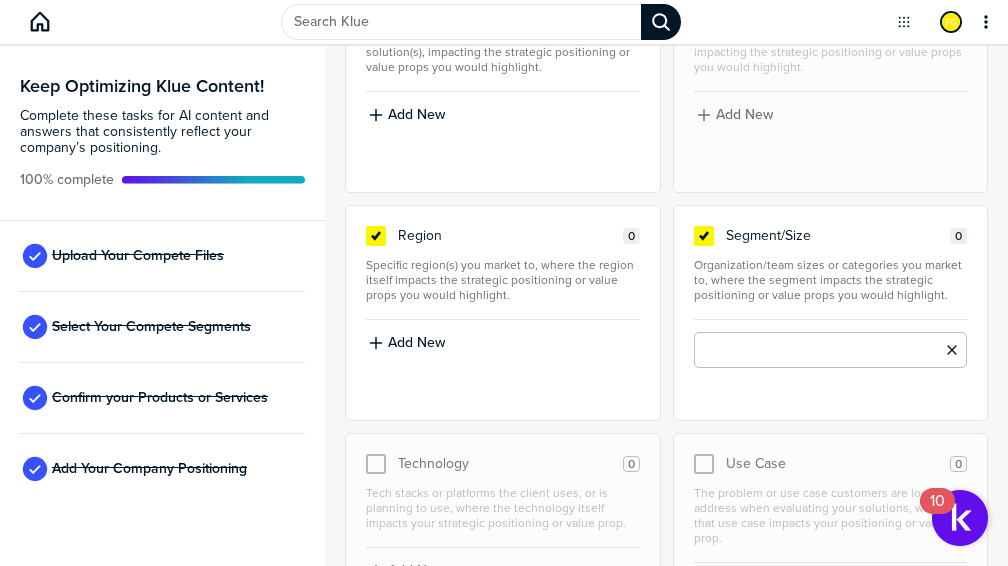 click at bounding box center (830, 350) 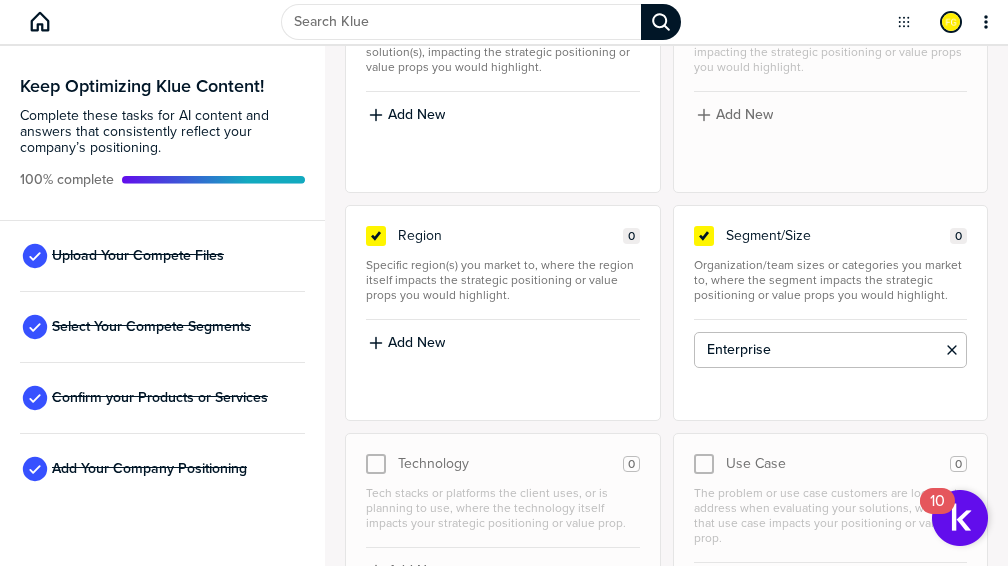 type on "Enterprise" 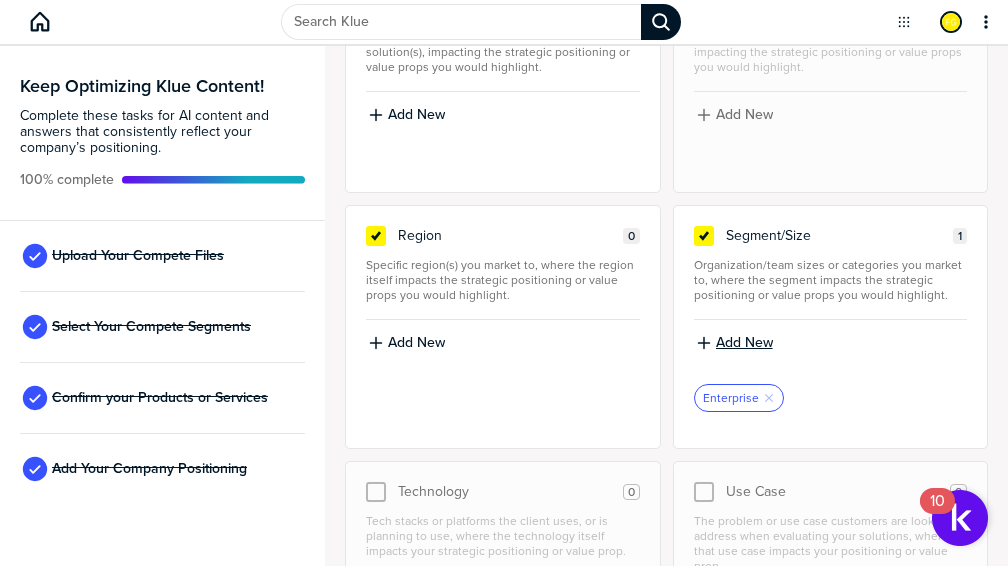 click on "Add New" at bounding box center (744, 343) 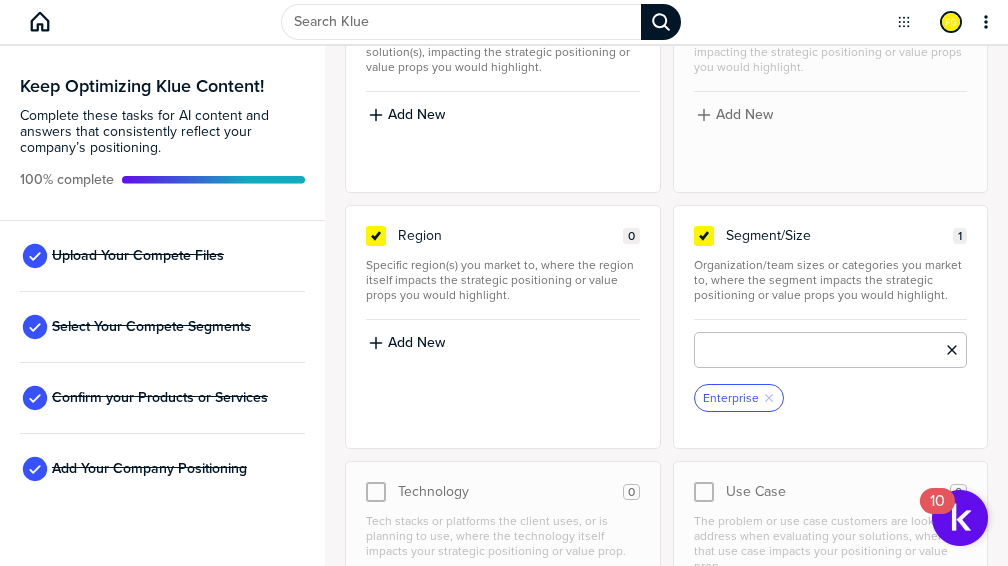 click at bounding box center [830, 350] 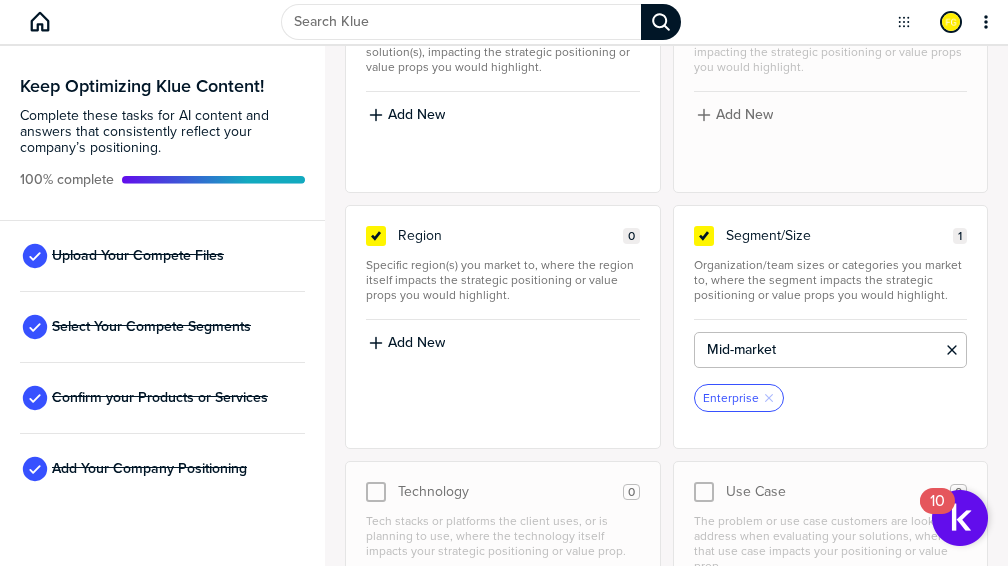 type on "Mid-market" 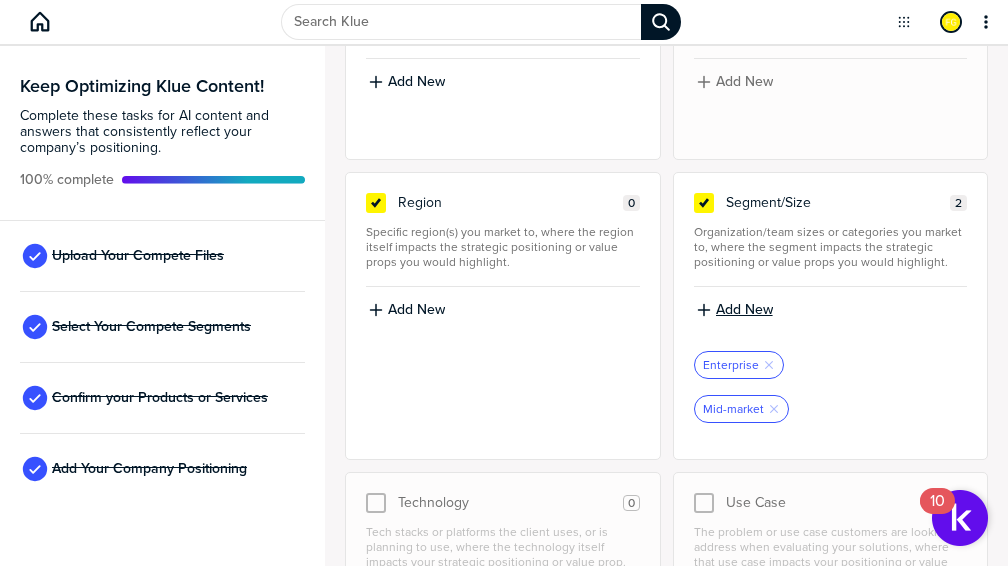 scroll, scrollTop: 258, scrollLeft: 0, axis: vertical 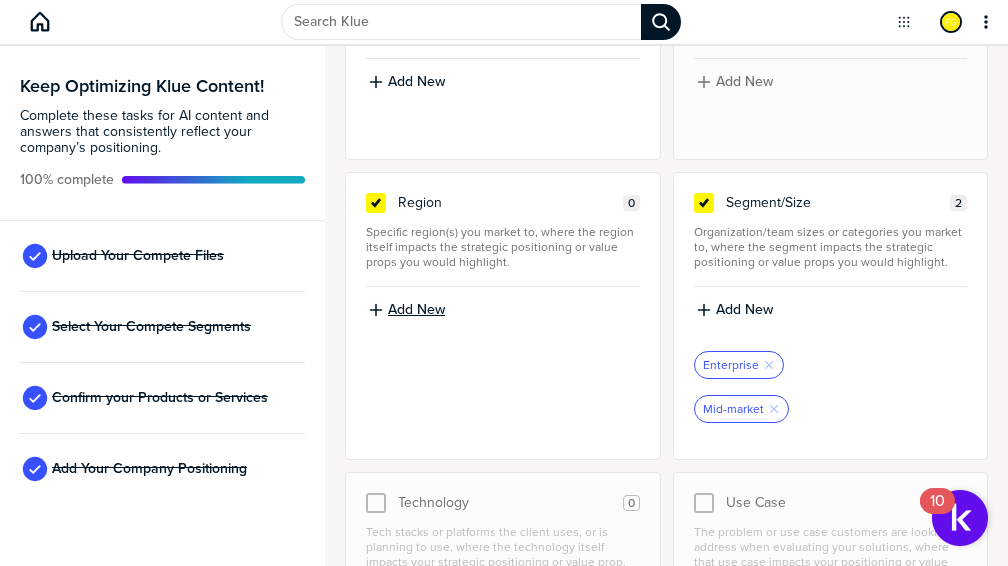 click on "Add New" at bounding box center [416, 310] 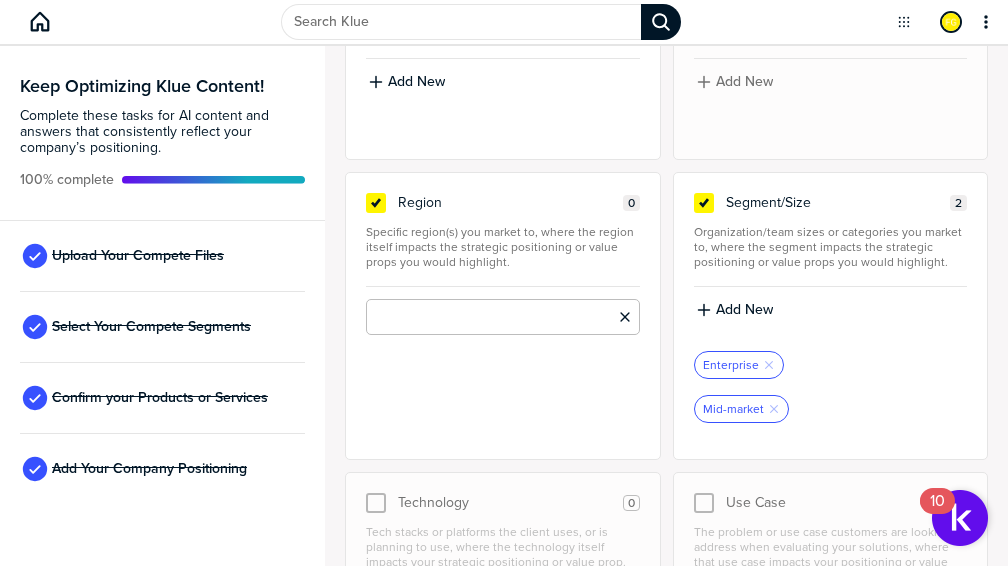 click at bounding box center (502, 317) 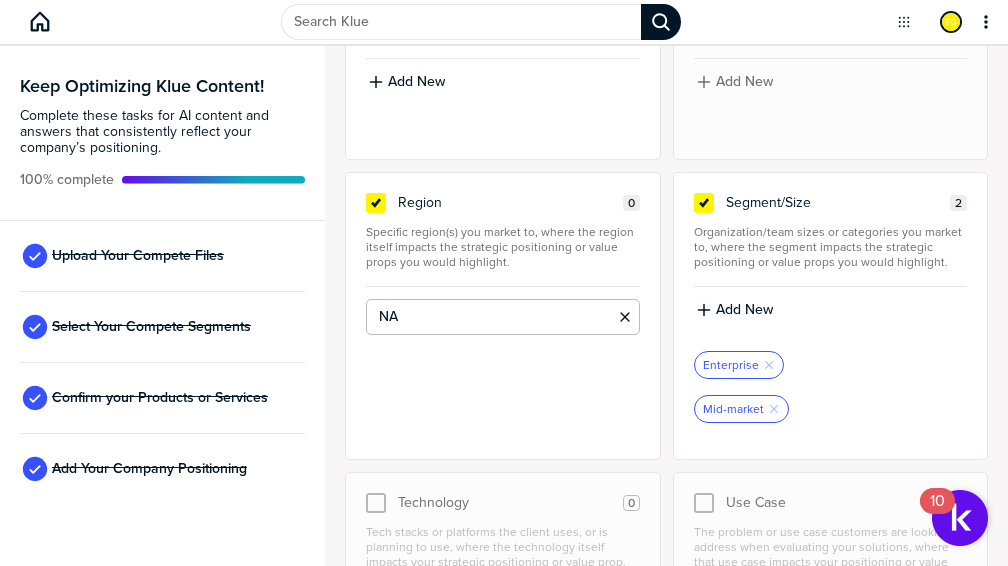 type on "NA" 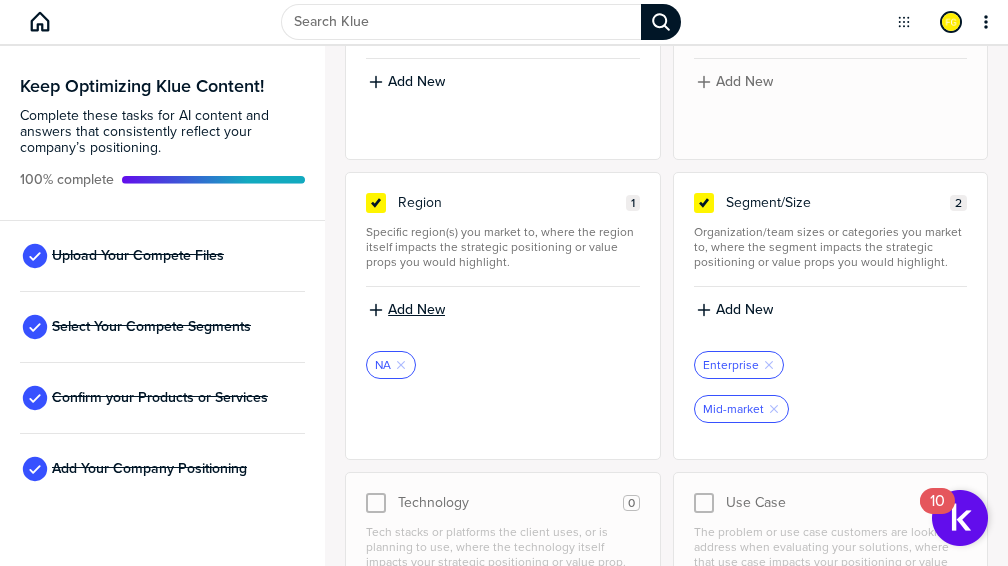 click on "Add New" at bounding box center [416, 310] 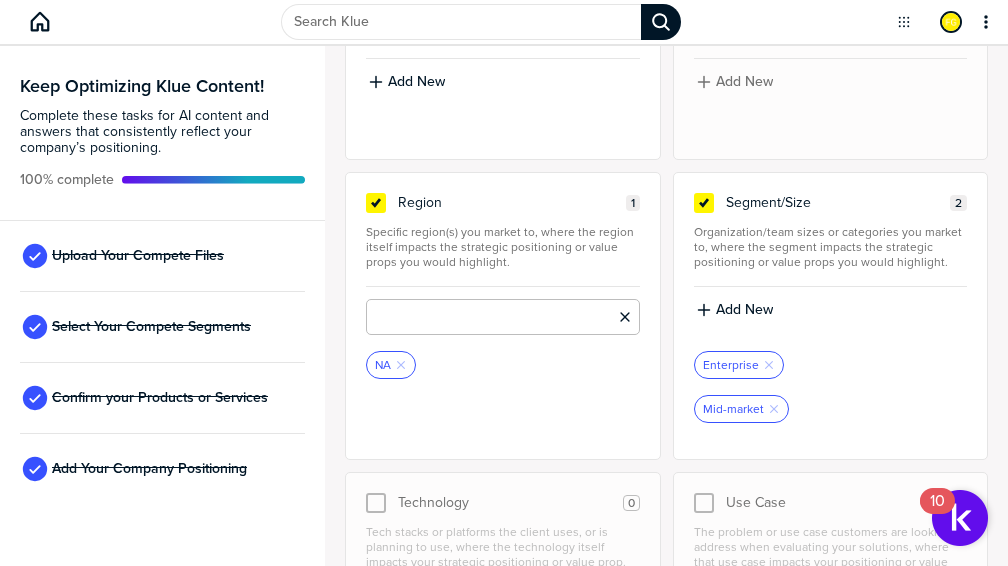 click at bounding box center [502, 317] 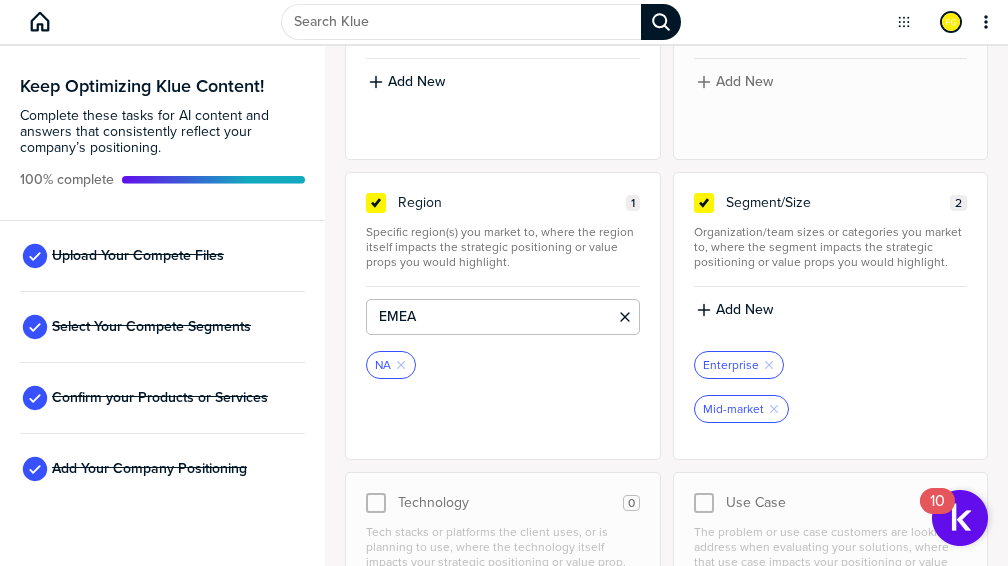 type on "EMEA" 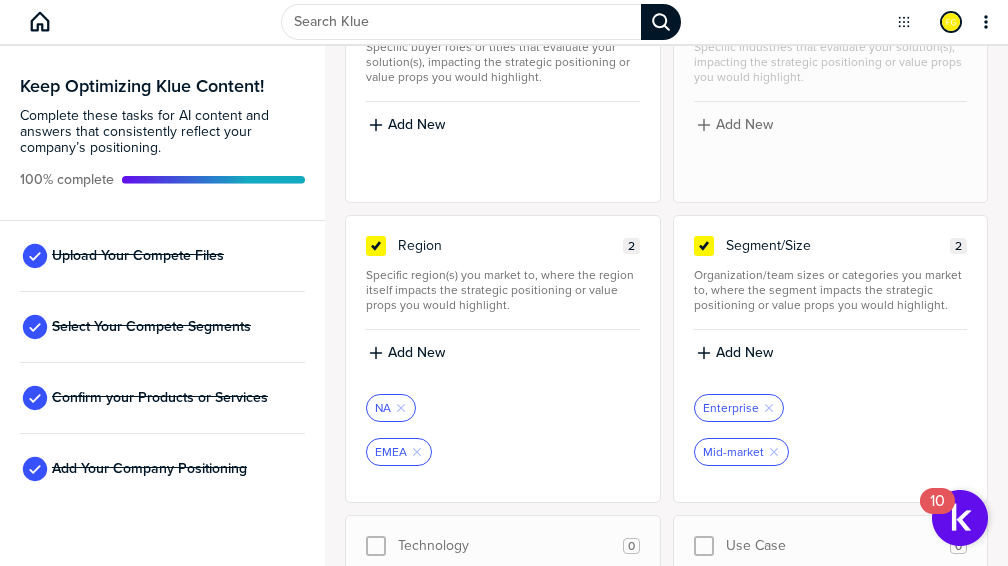 scroll, scrollTop: 0, scrollLeft: 0, axis: both 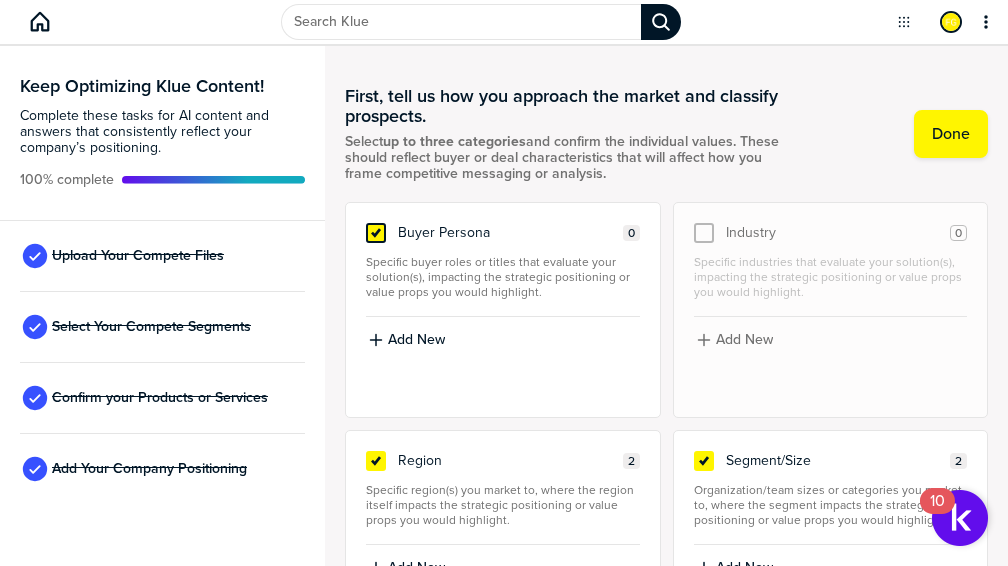 click 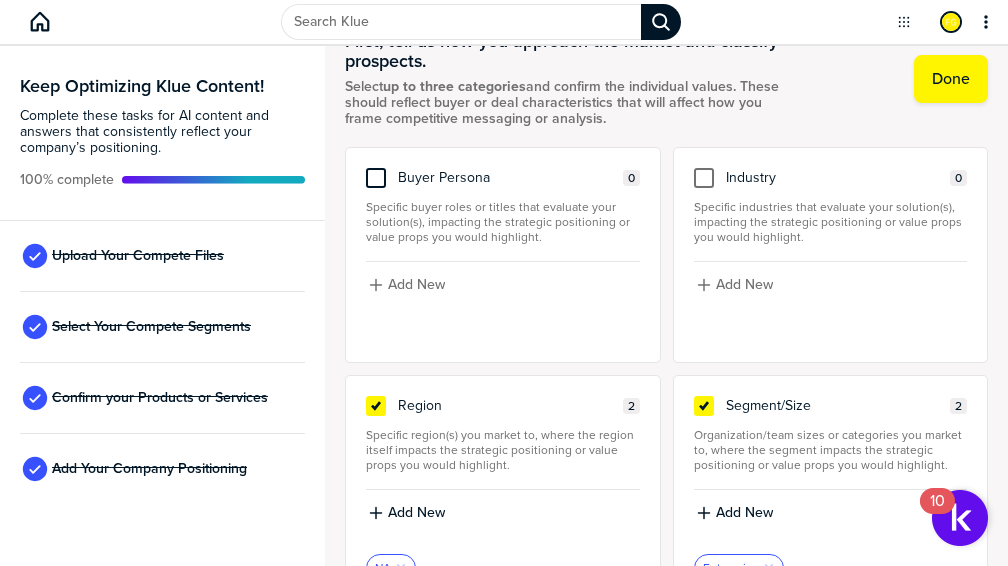 scroll, scrollTop: 0, scrollLeft: 0, axis: both 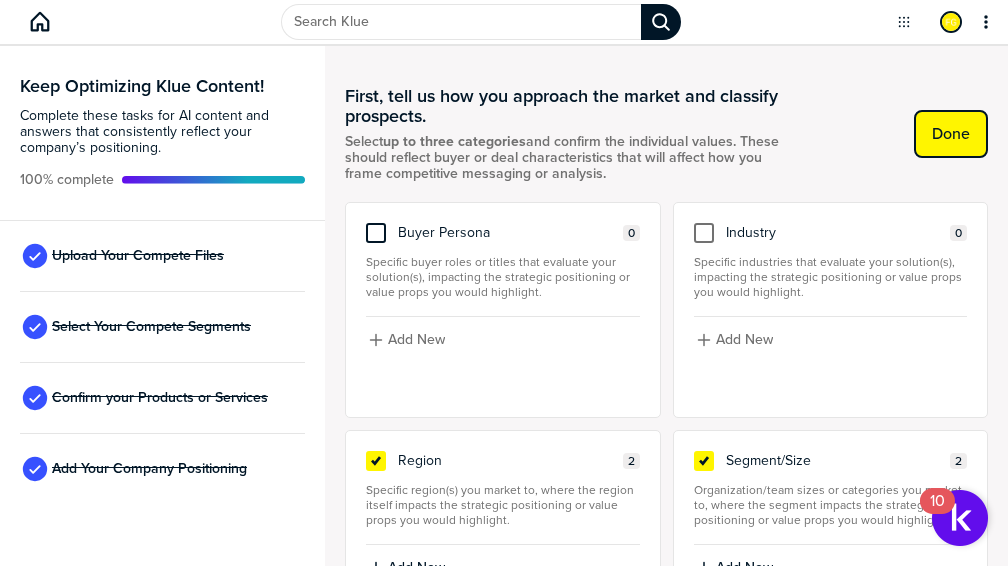 click on "Done" at bounding box center (951, 134) 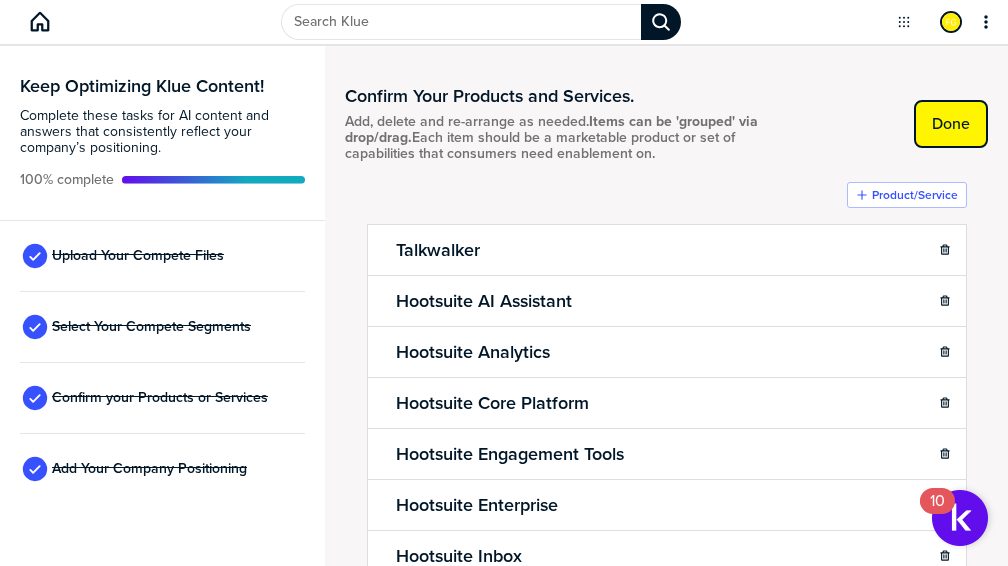 click on "Done" at bounding box center (951, 124) 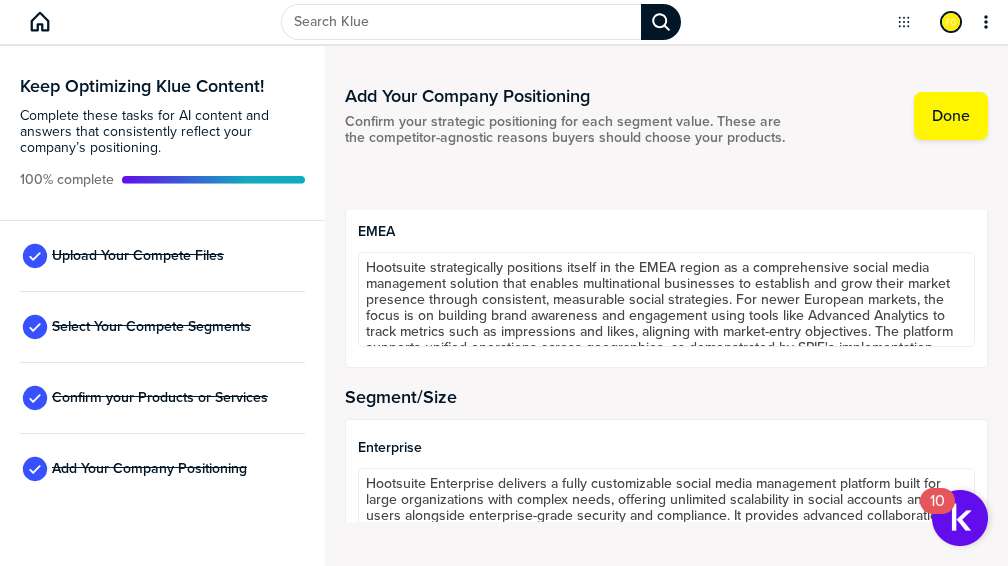 scroll, scrollTop: 273, scrollLeft: 0, axis: vertical 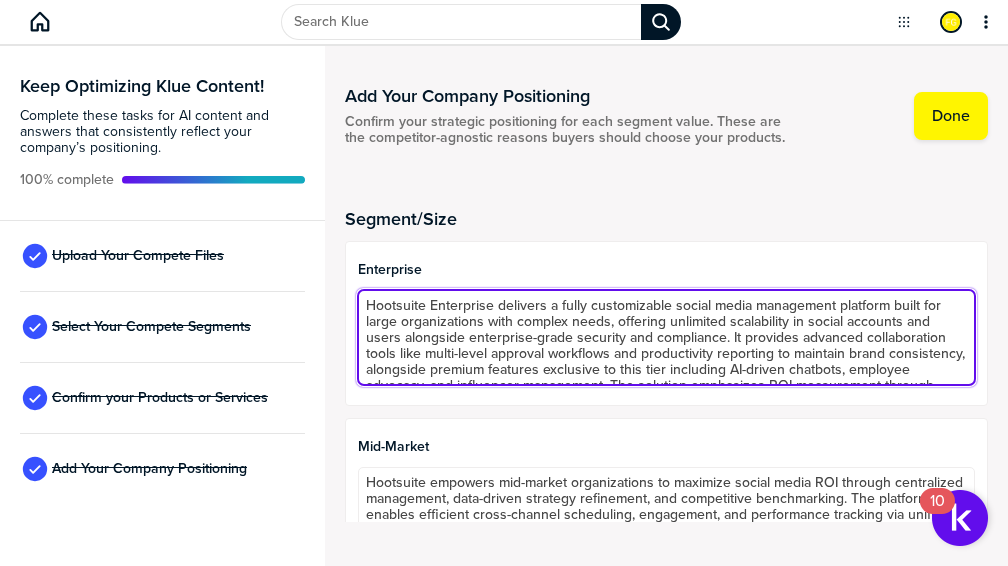 drag, startPoint x: 780, startPoint y: 339, endPoint x: 834, endPoint y: 342, distance: 54.08327 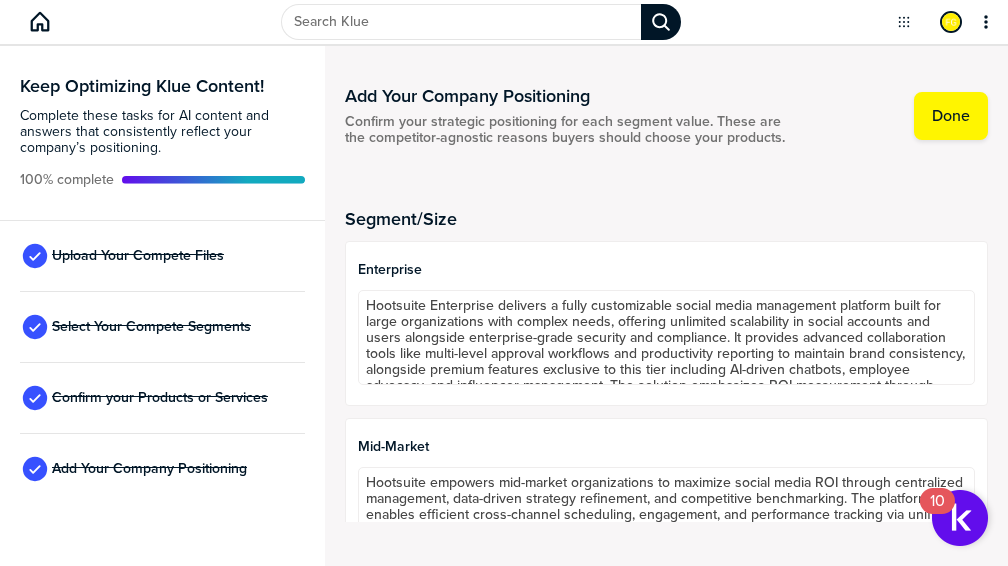 click on "Segment/Size Enterprise Hootsuite Enterprise delivers a fully customizable social media management platform built for large organizations with complex needs, offering unlimited scalability in social accounts and users alongside enterprise-grade security and compliance. It provides advanced collaboration tools like multi-level approval workflows and productivity reporting to maintain brand consistency, alongside premium features exclusive to this tier including AI-driven chatbots, employee advocacy, and influencer management. The solution emphasizes ROI measurement through premium analytics with CRM integrations and offers dedicated support with a minimum annual commitment starting at $15,000. Recognized as an industry leader in enterprise social management by awards like G2's 2025 Best Software, Hootsuite positions itself as the comprehensive suite for maximizing social media's business impact at scale. Mid-market" at bounding box center [666, 397] 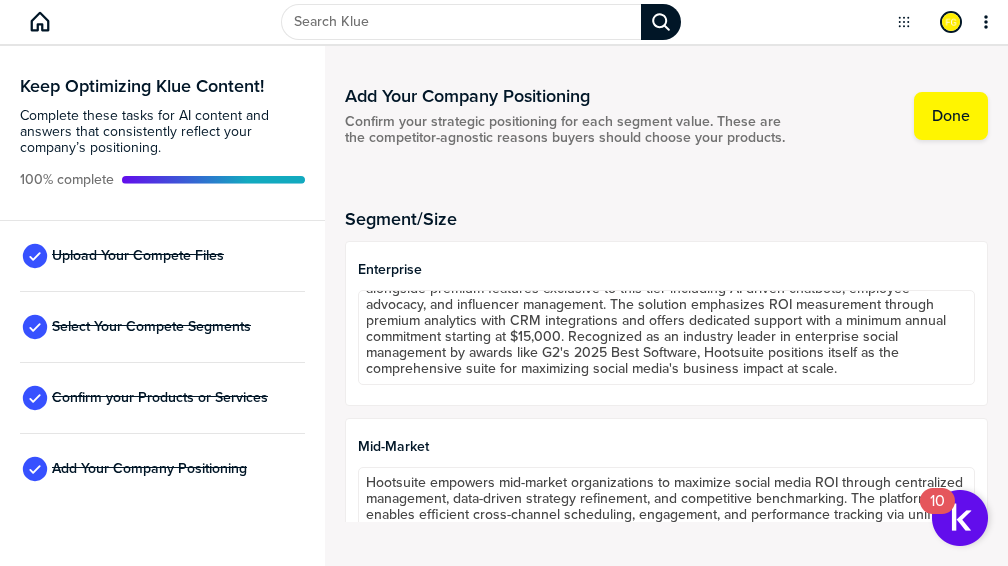 scroll, scrollTop: 97, scrollLeft: 0, axis: vertical 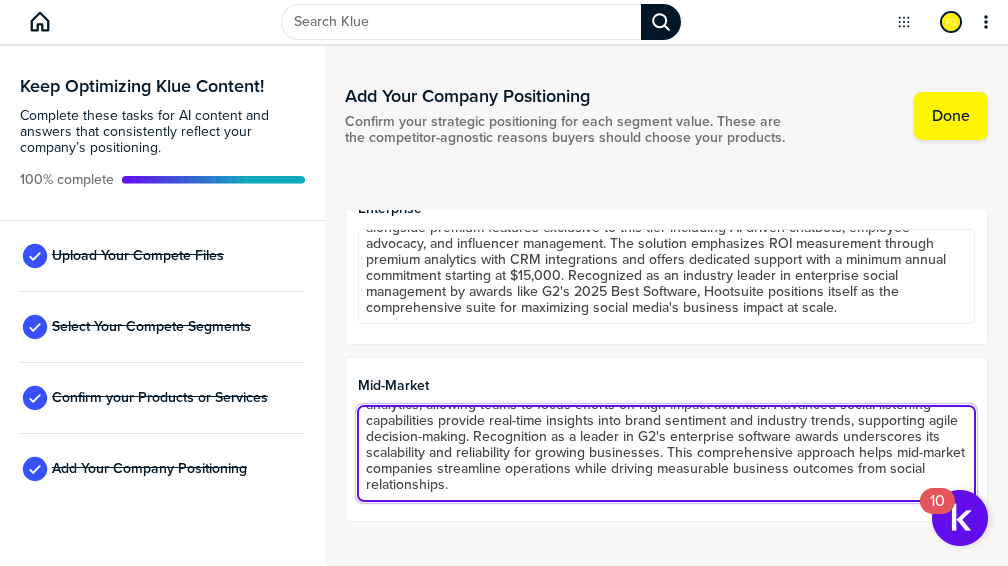 drag, startPoint x: 868, startPoint y: 452, endPoint x: 905, endPoint y: 453, distance: 37.01351 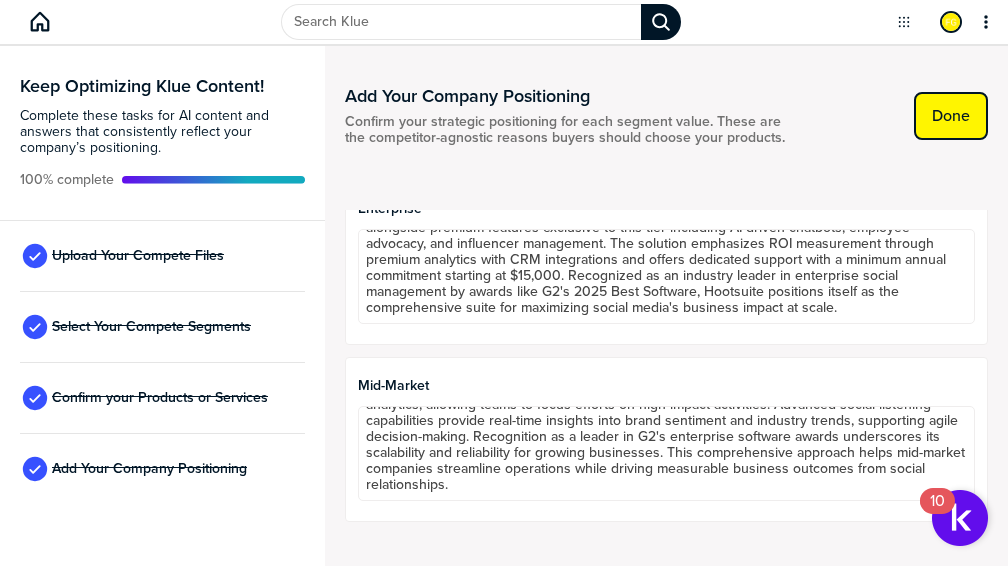 click on "Done" at bounding box center [951, 116] 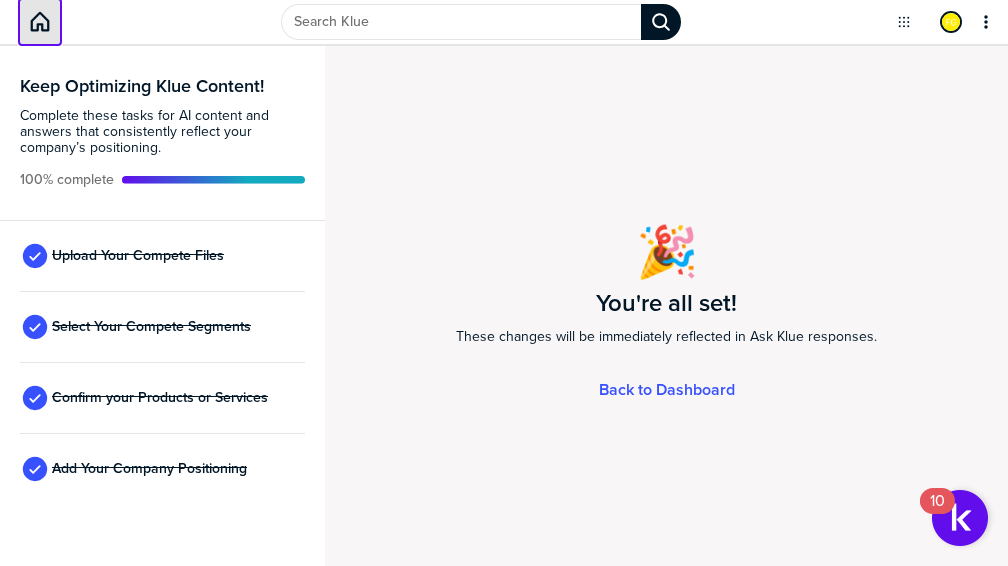 click 